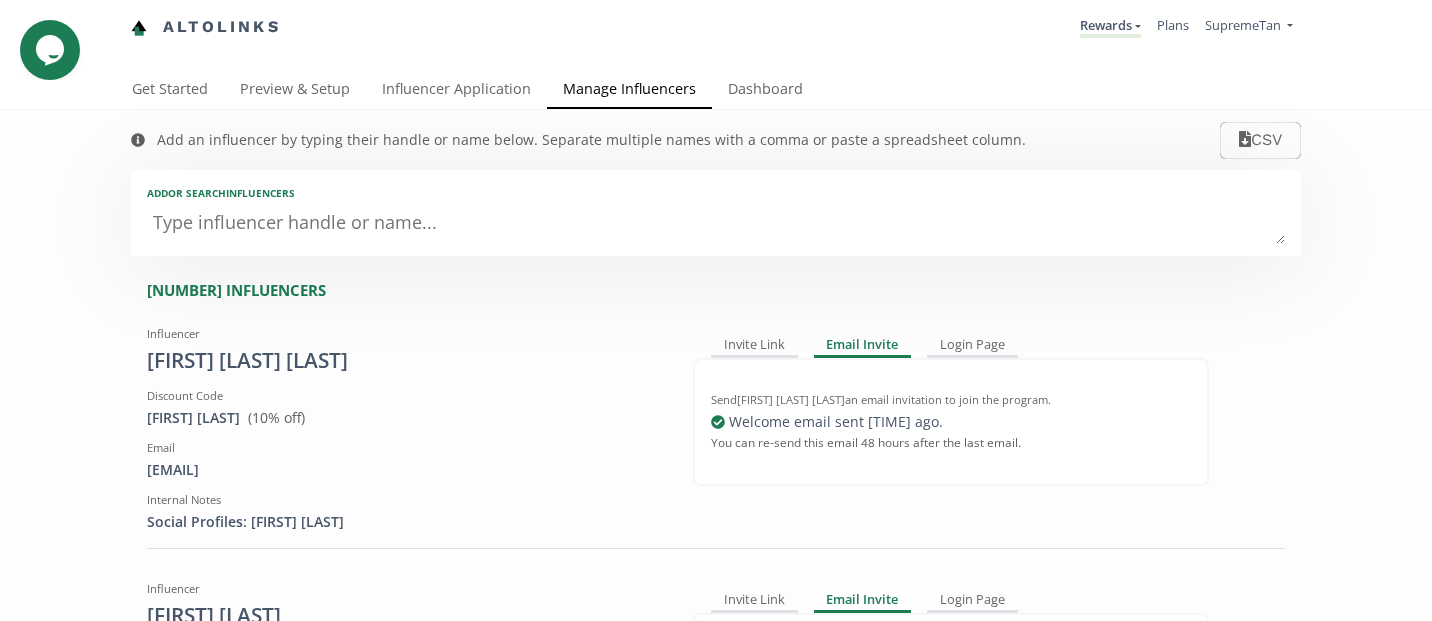scroll, scrollTop: 0, scrollLeft: 0, axis: both 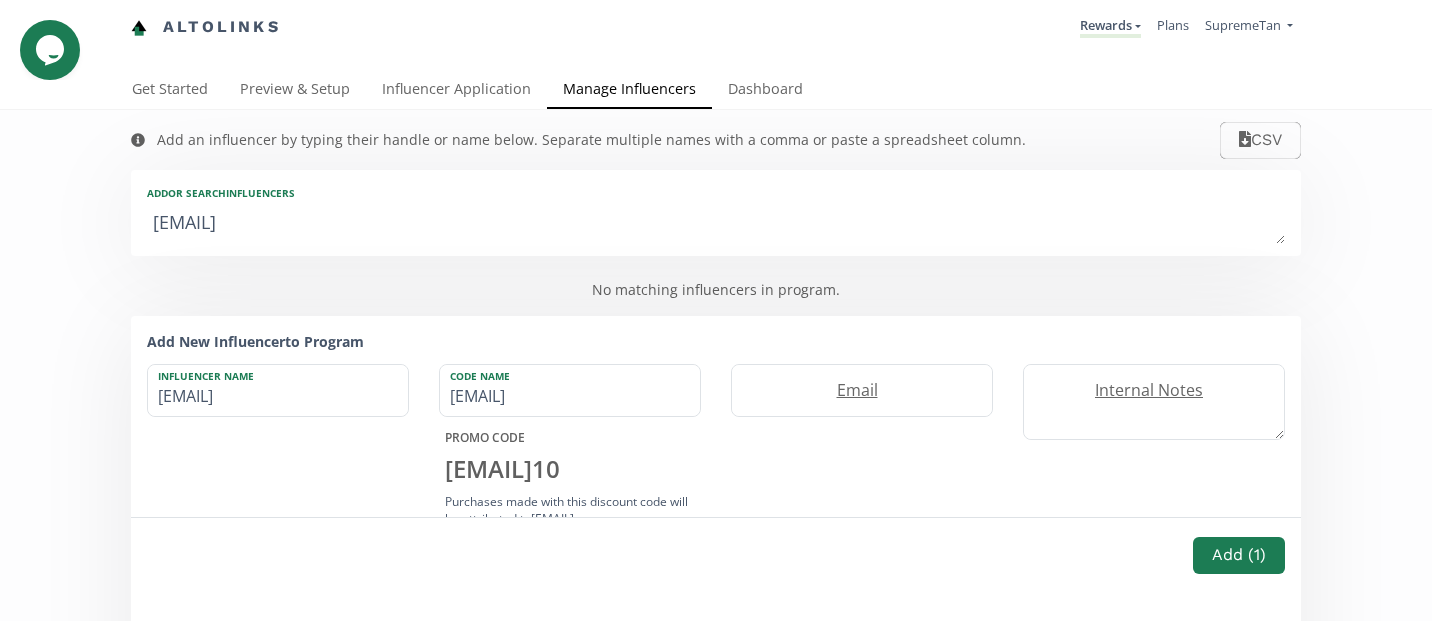 type on "[EMAIL]" 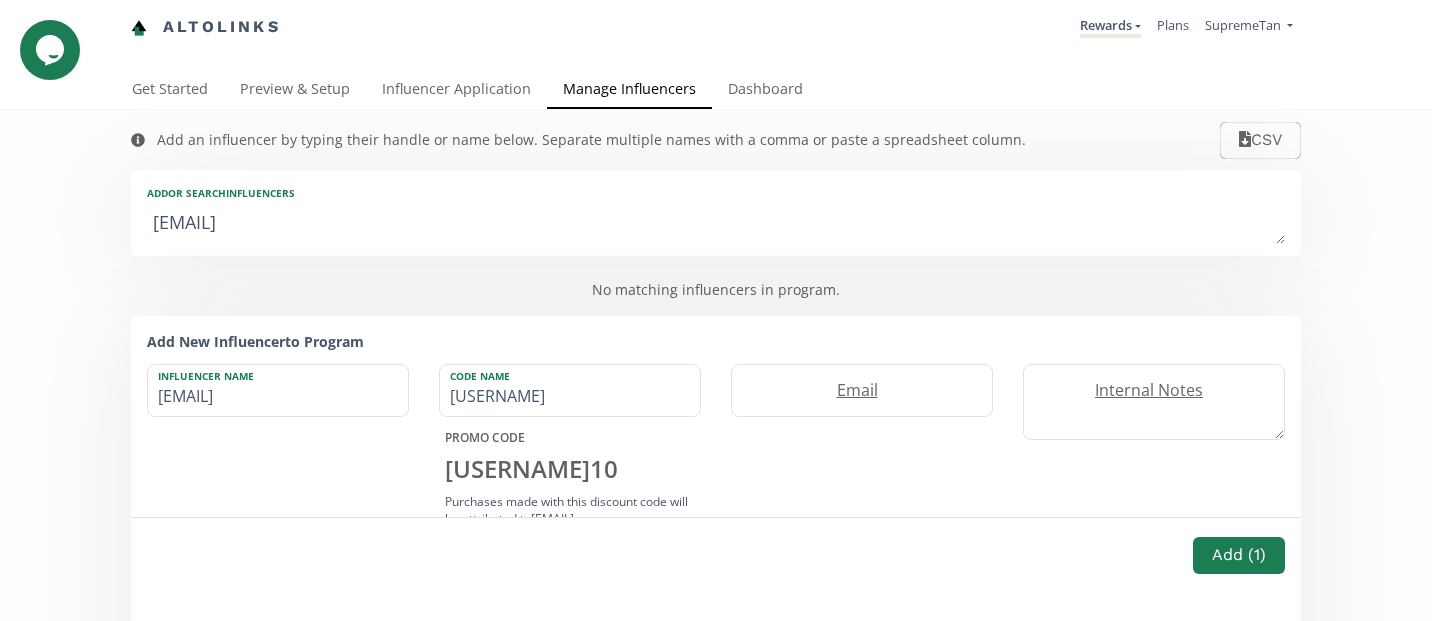 type on "[EMAIL]" 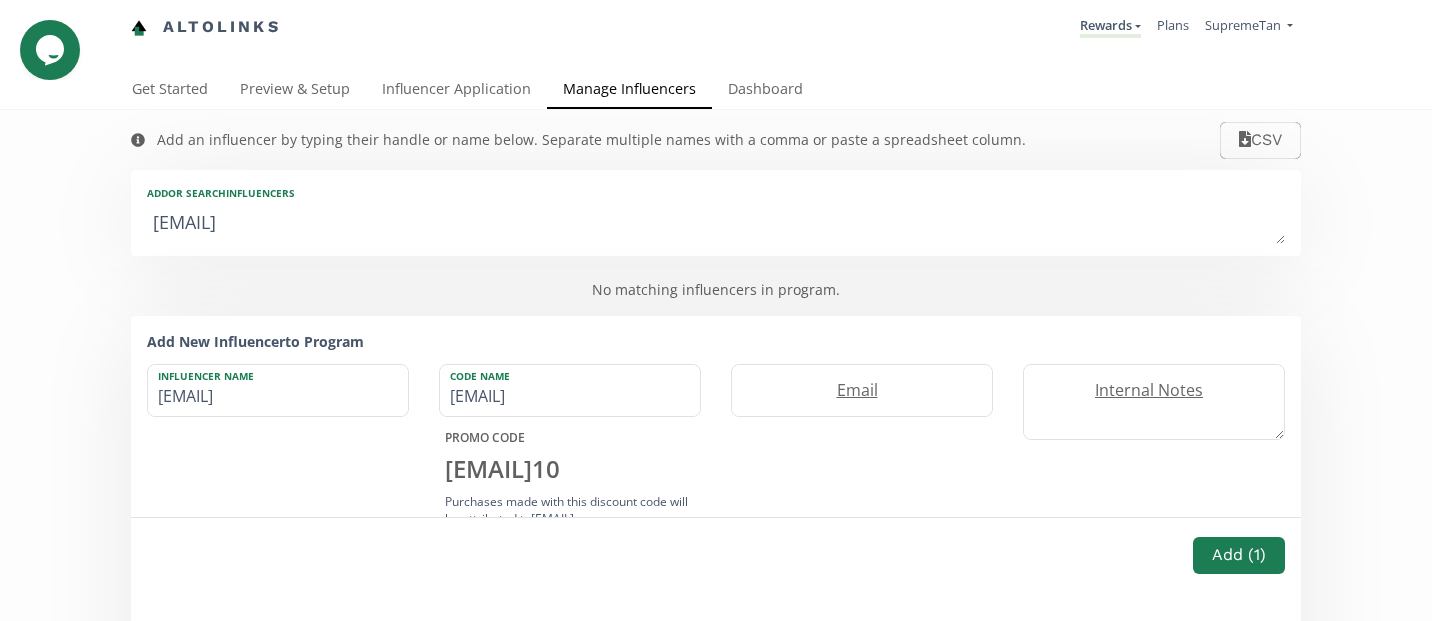 type on "[EMAIL]" 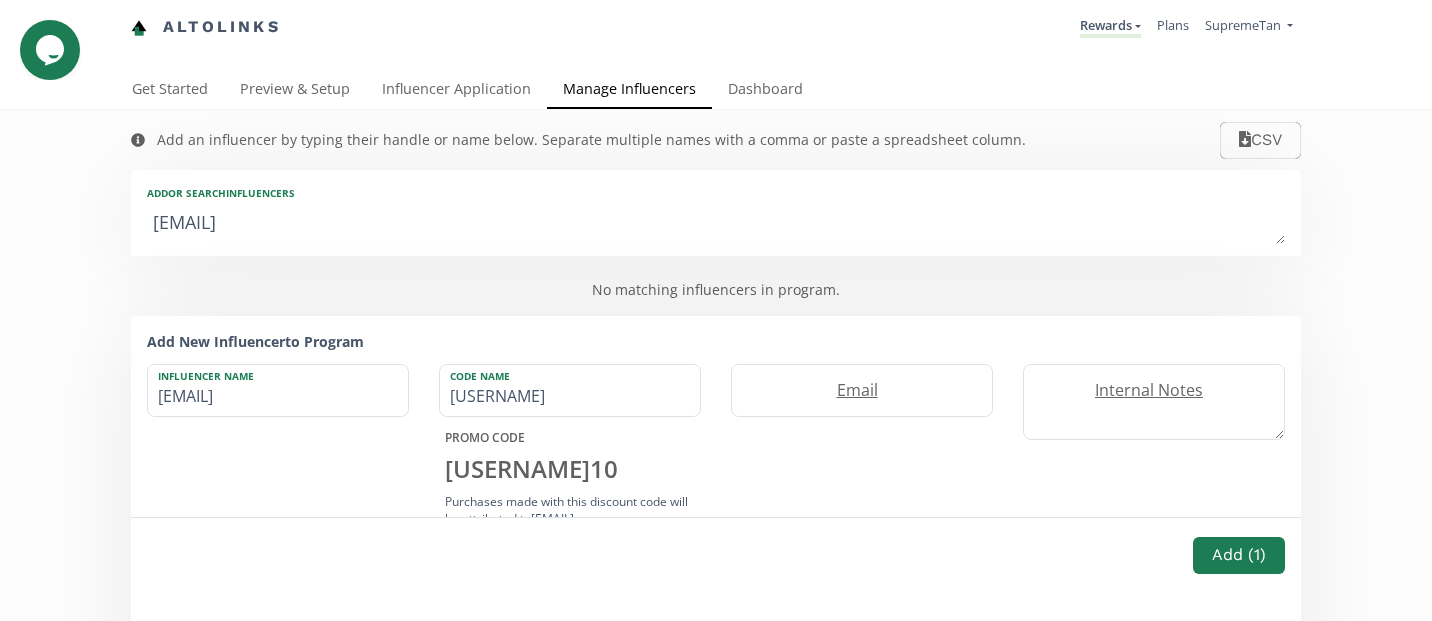 type on "[EMAIL]" 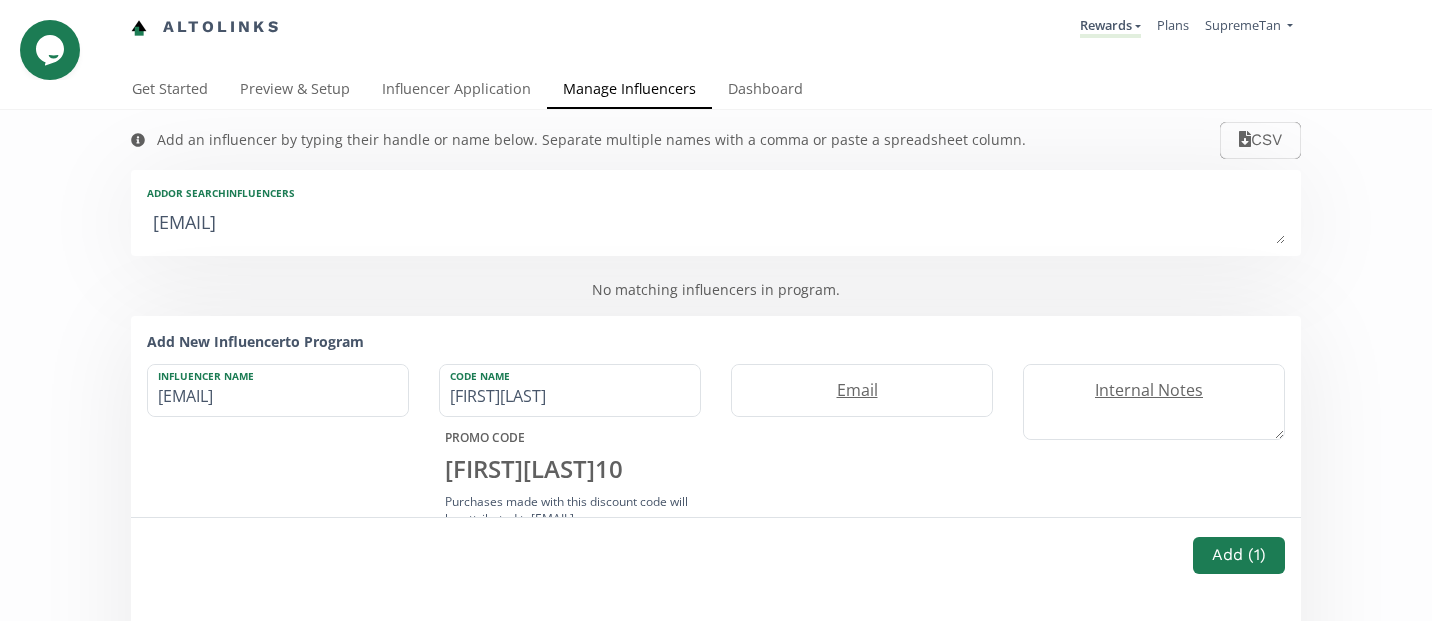type on "[EMAIL]" 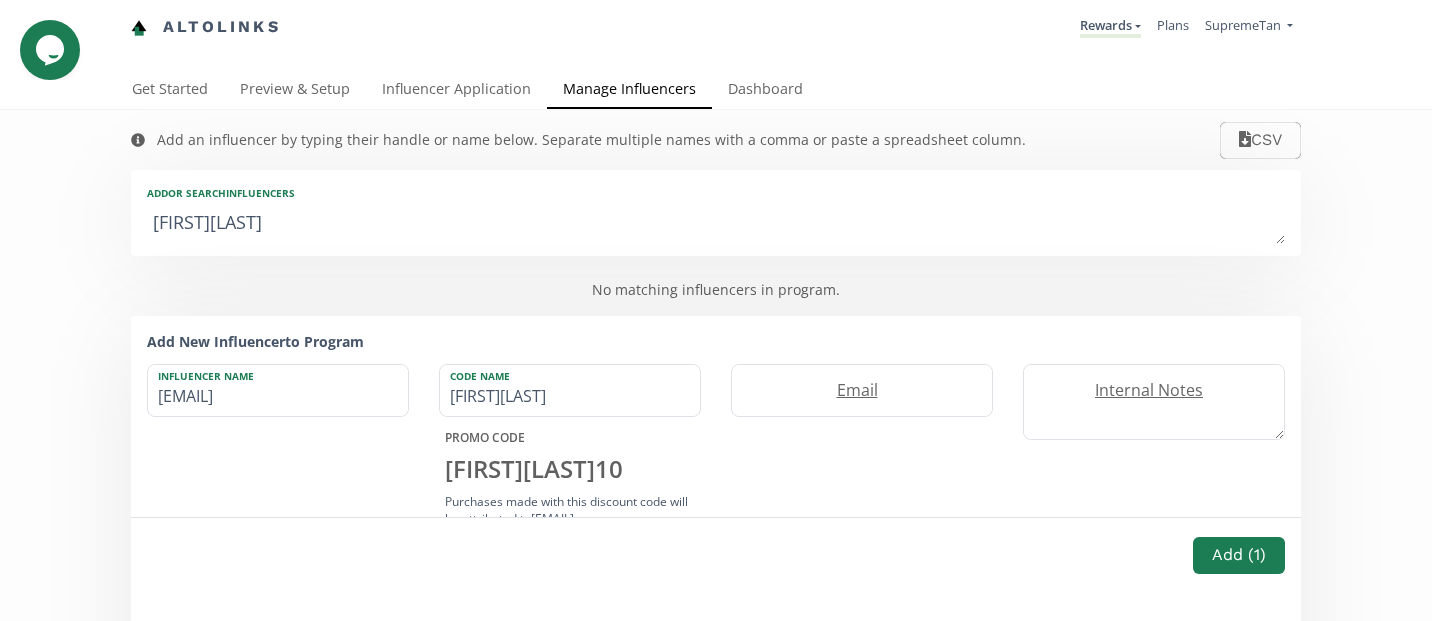 type on "[FIRST][LAST]" 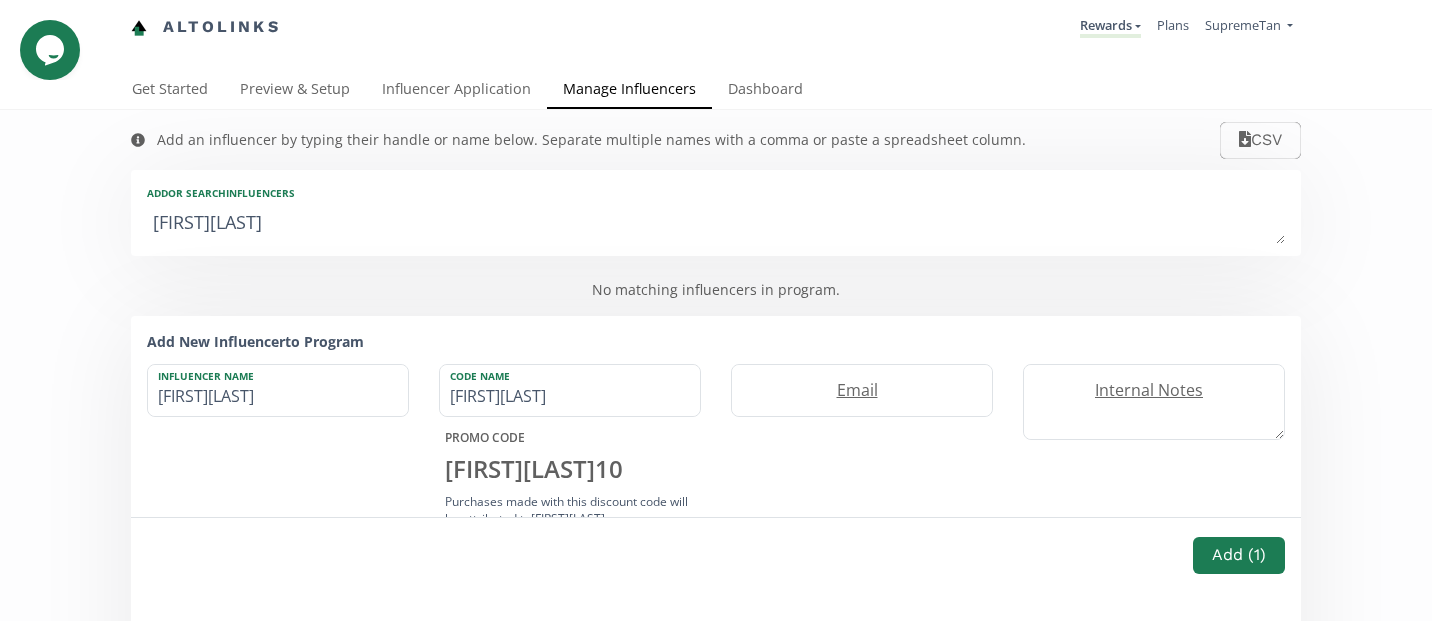 type on "[FIRST][LAST]" 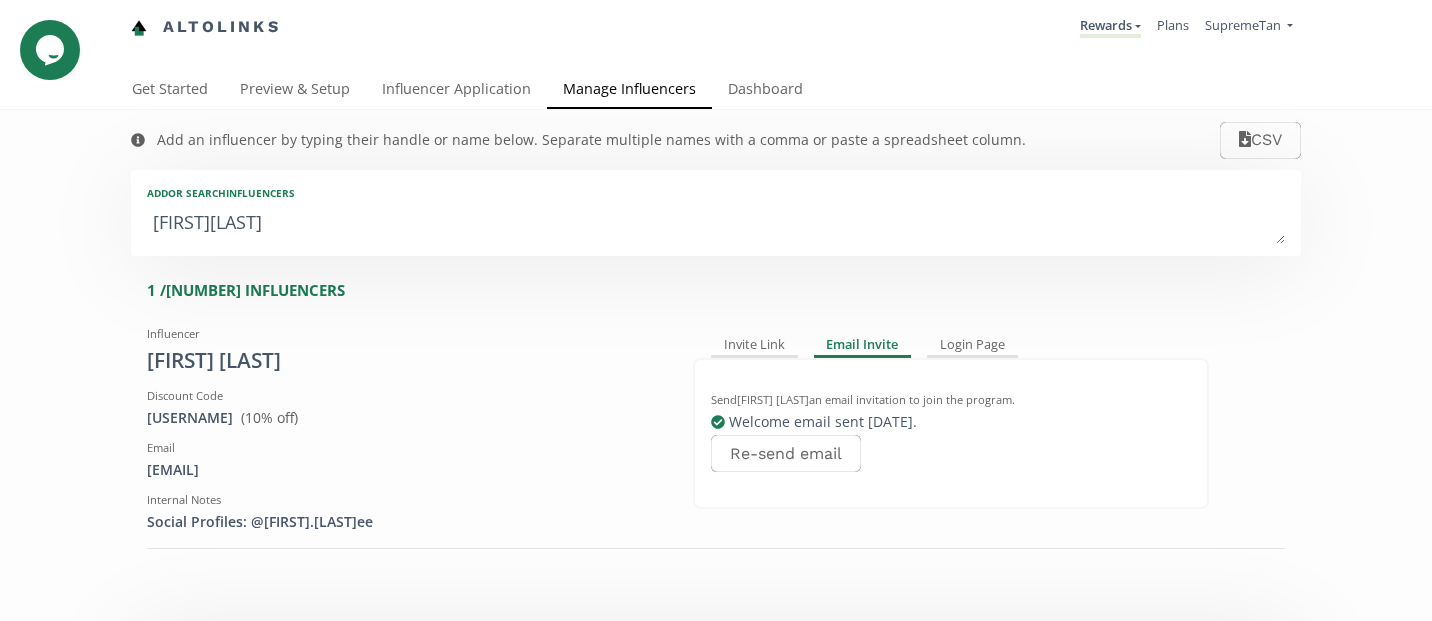 type on "[FIRST][LAST]" 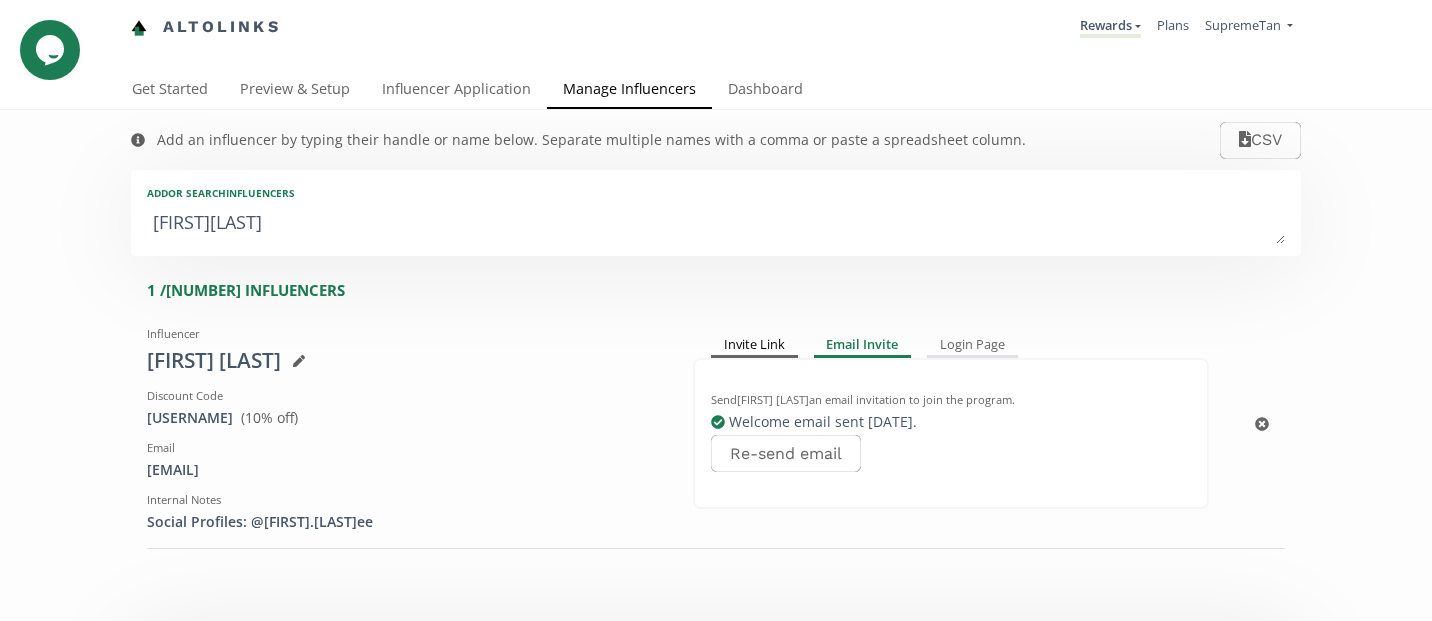 type on "[FIRST][LAST]" 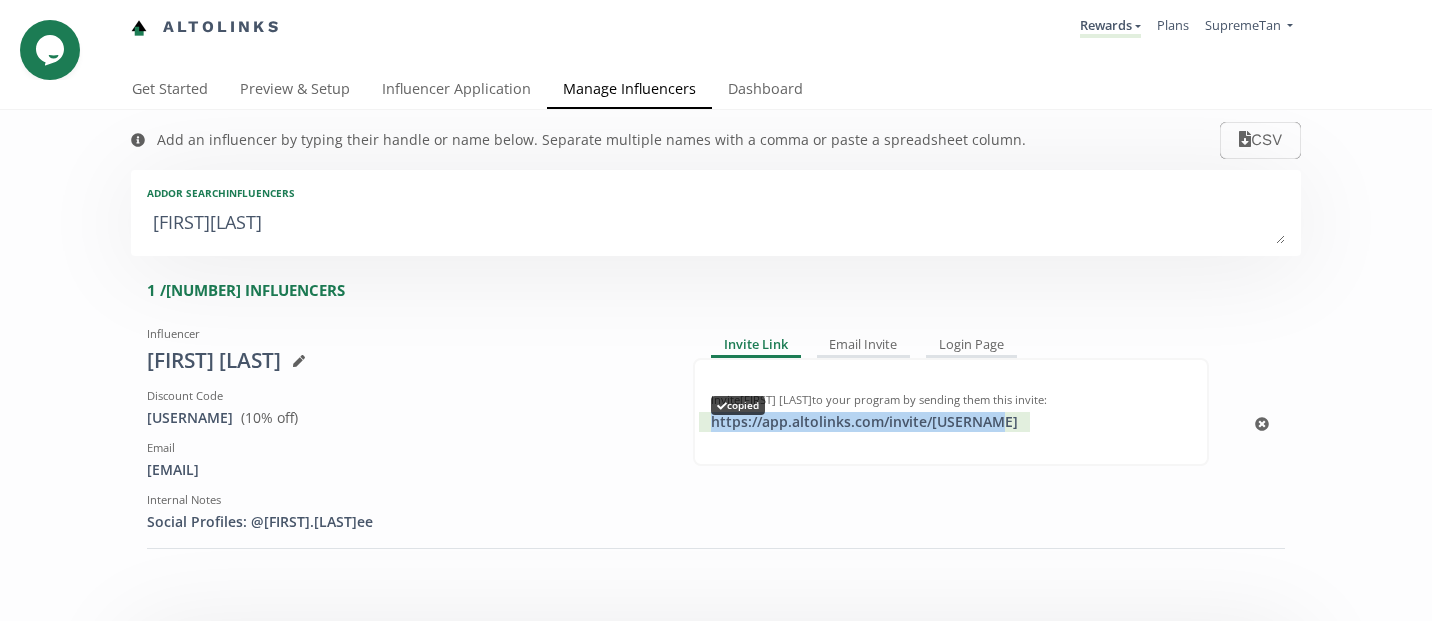 click on "https://app.altolinks.com/invite/ EZENGKGB  copied" at bounding box center [864, 422] 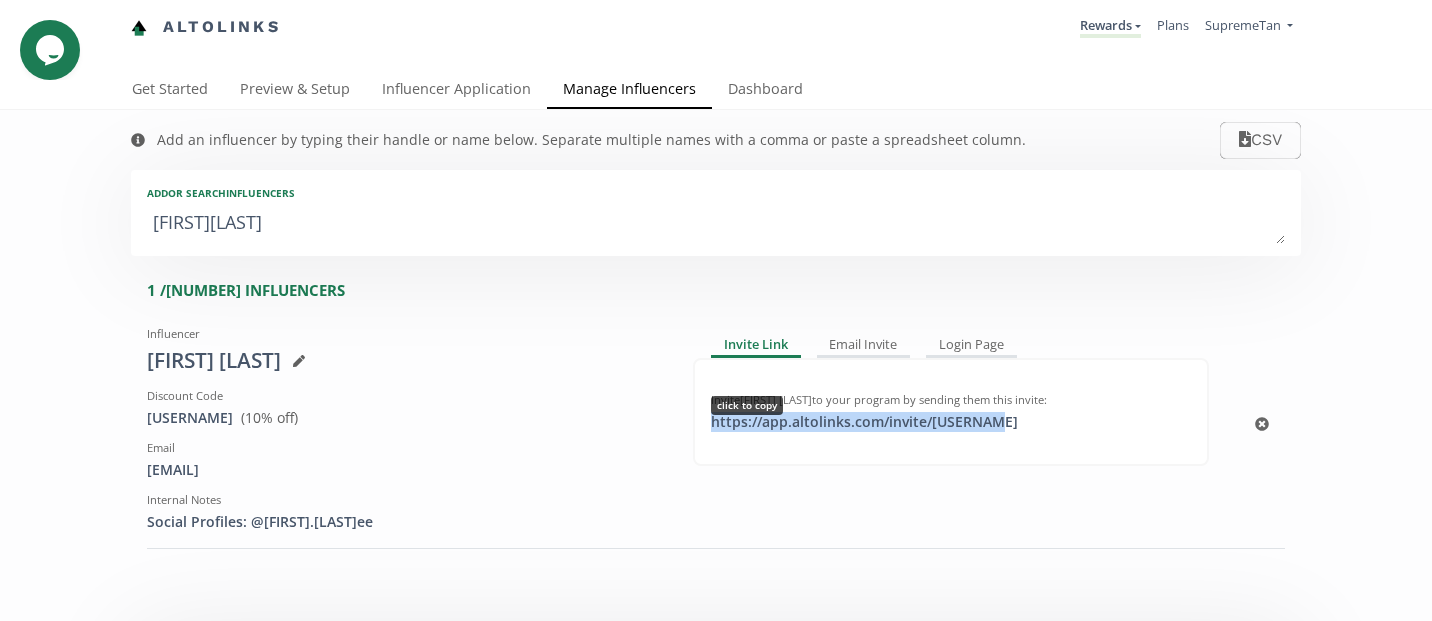 copy on "https://app.altolinks.com/invite/ EZENGKGB" 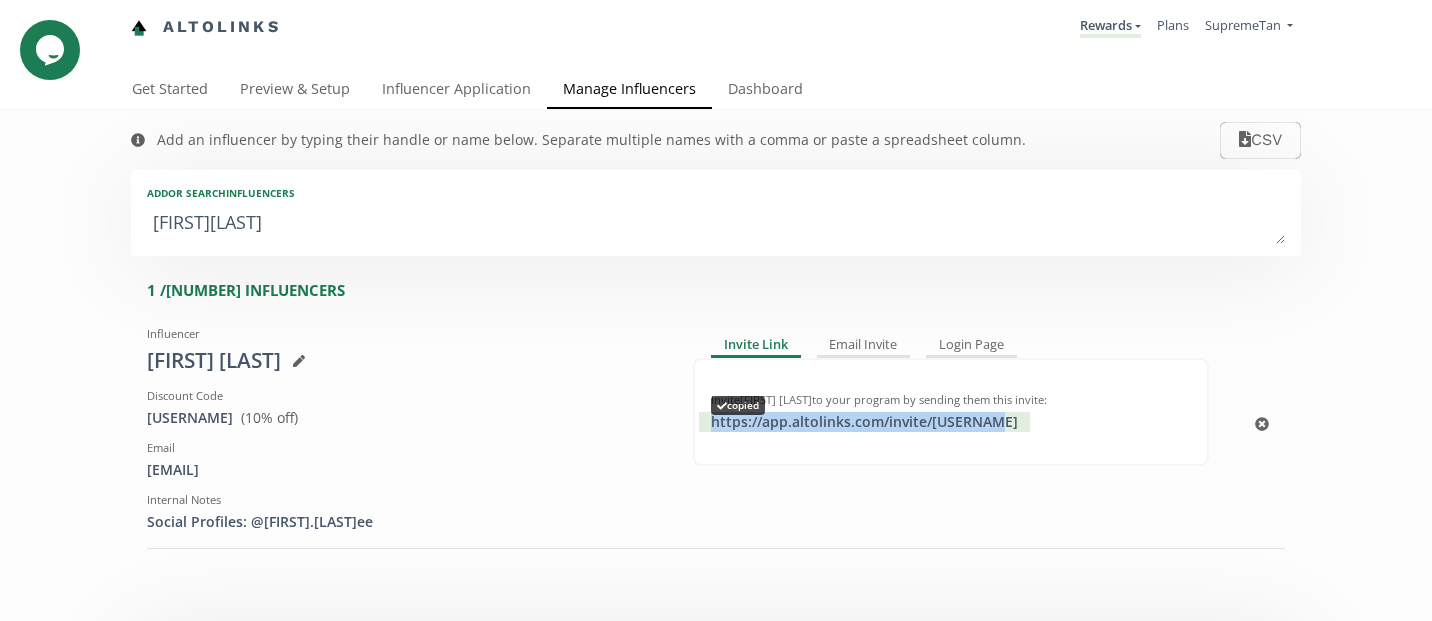 click on "https://app.altolinks.com/invite/ EZENGKGB  copied" at bounding box center (864, 422) 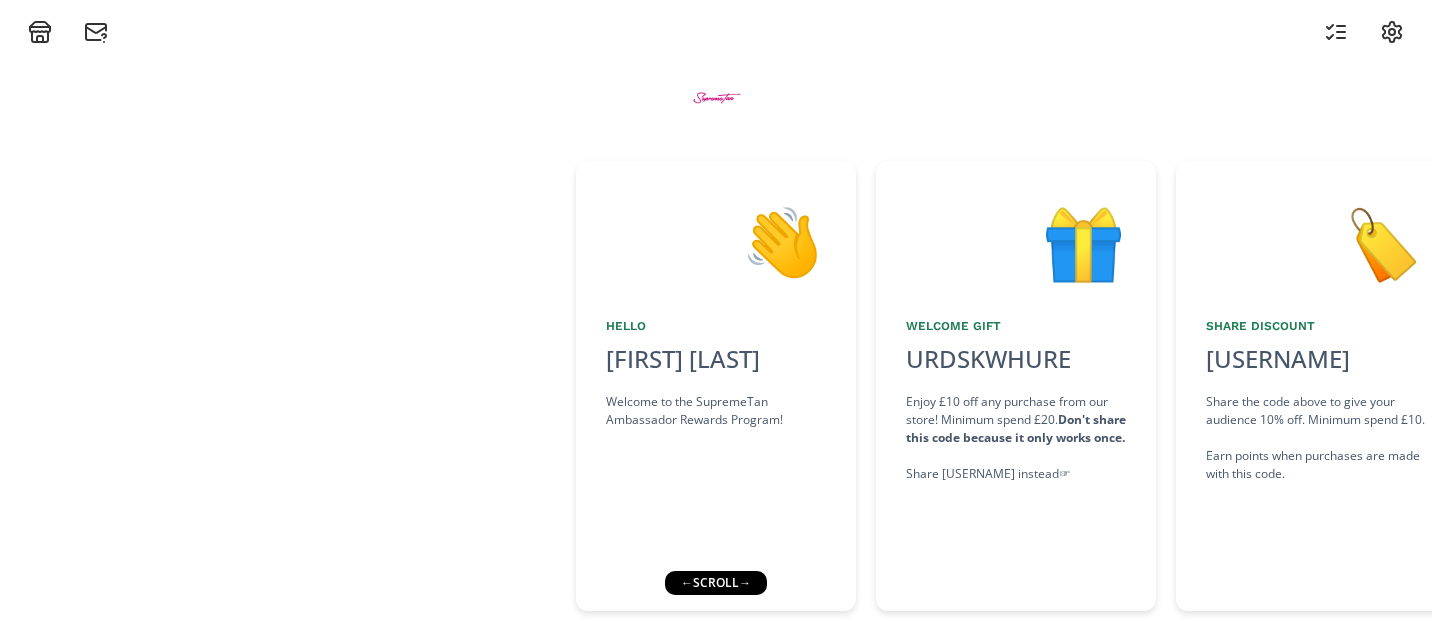 scroll, scrollTop: 0, scrollLeft: 0, axis: both 